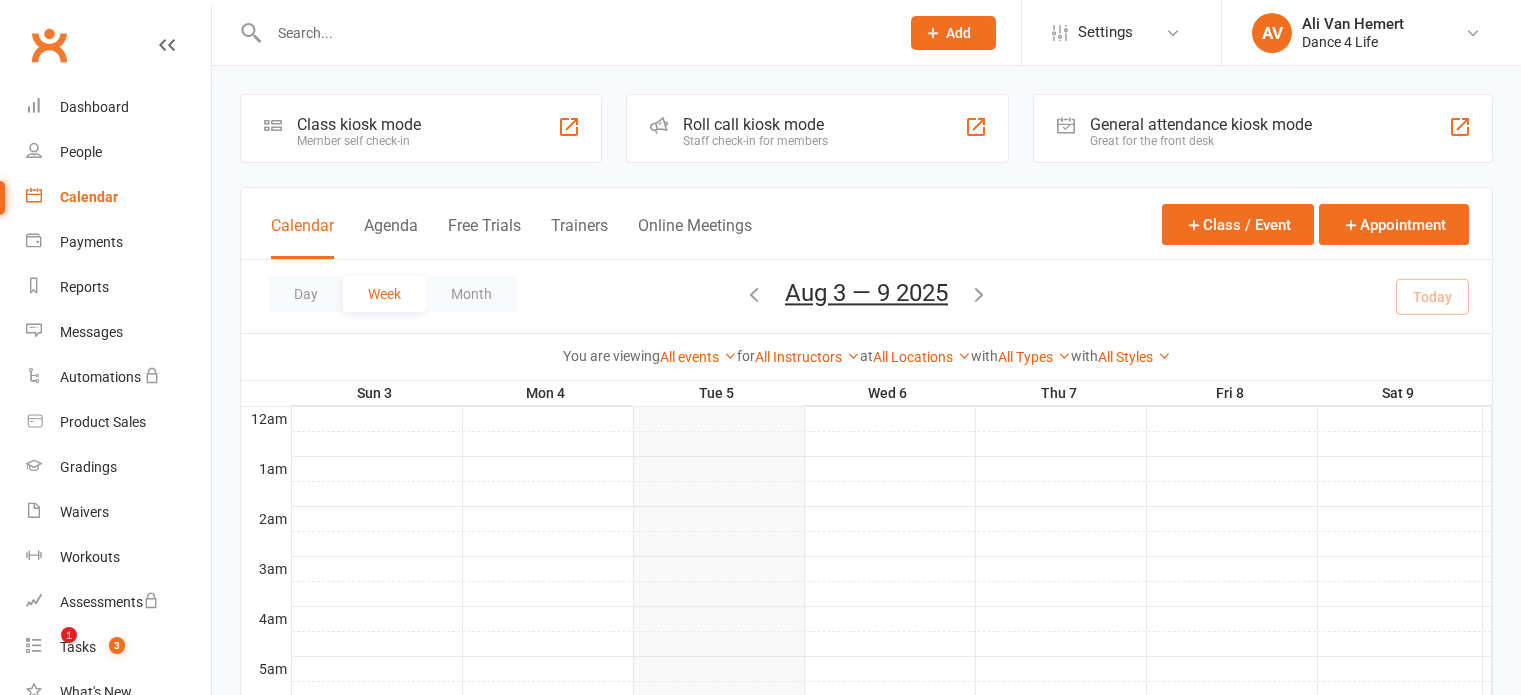 scroll, scrollTop: 759, scrollLeft: 0, axis: vertical 